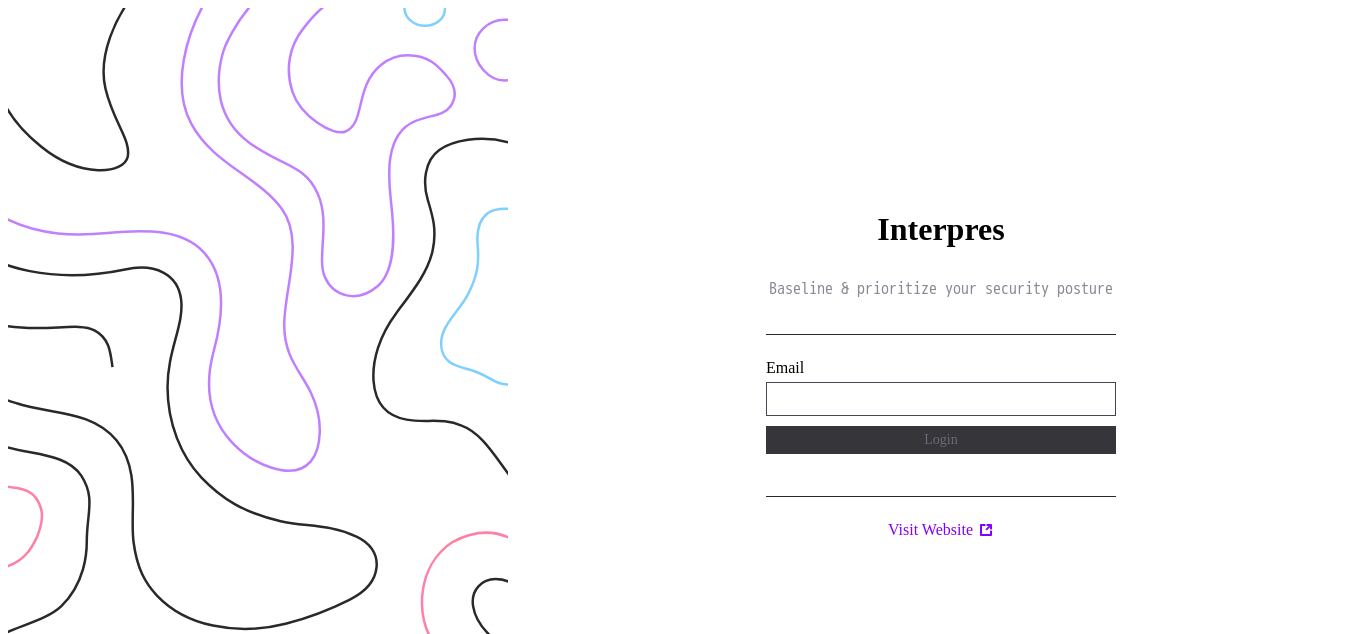 click on "**********" at bounding box center [941, 399] 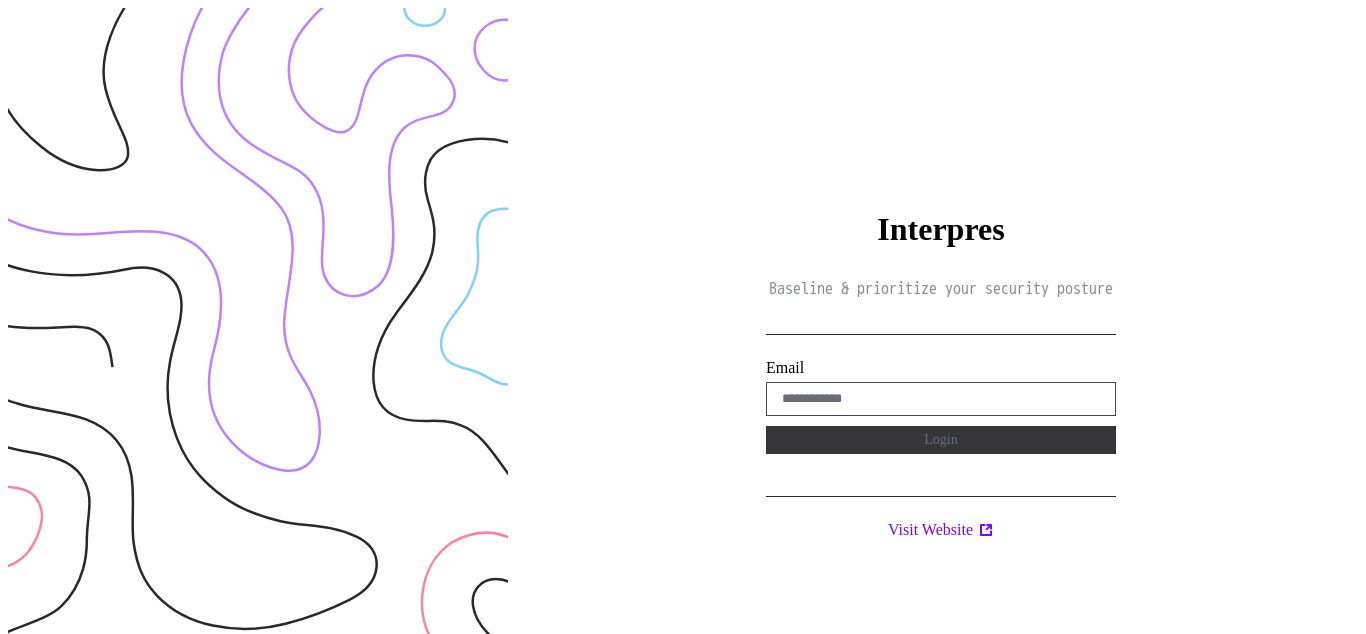 scroll, scrollTop: 0, scrollLeft: 0, axis: both 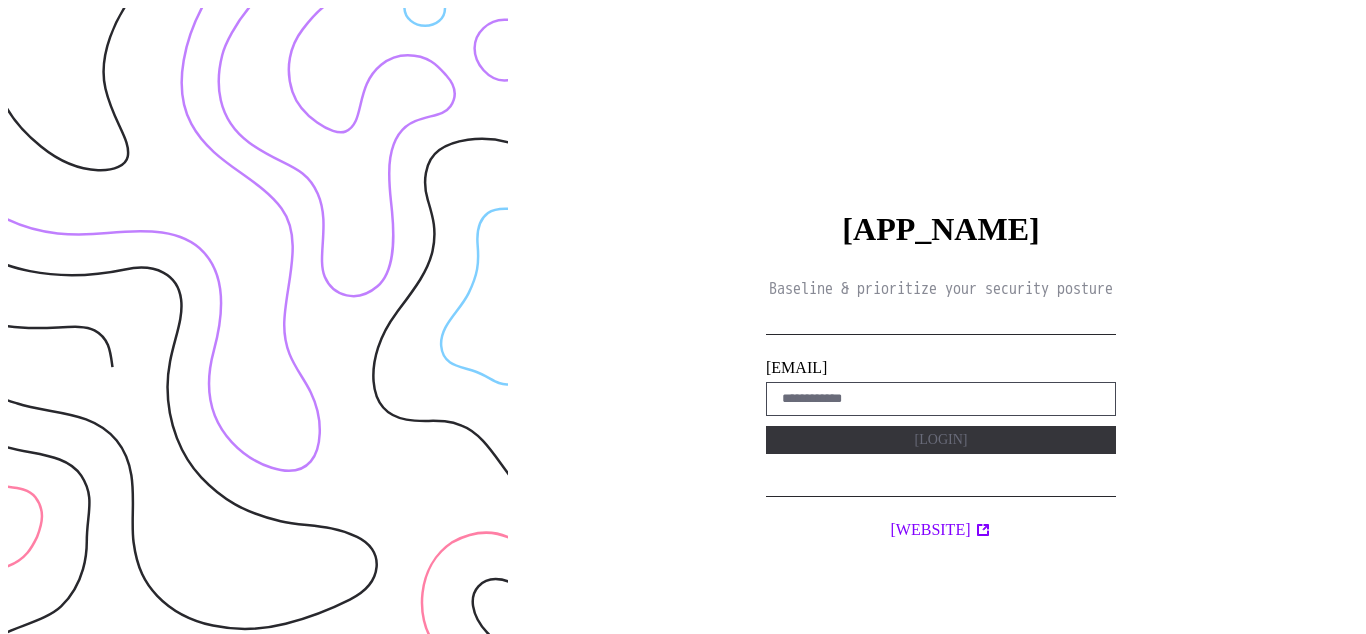 click on "Baseline & prioritize your security posture [EMAIL] [LOGIN] [WEBSITE]" at bounding box center [941, 325] 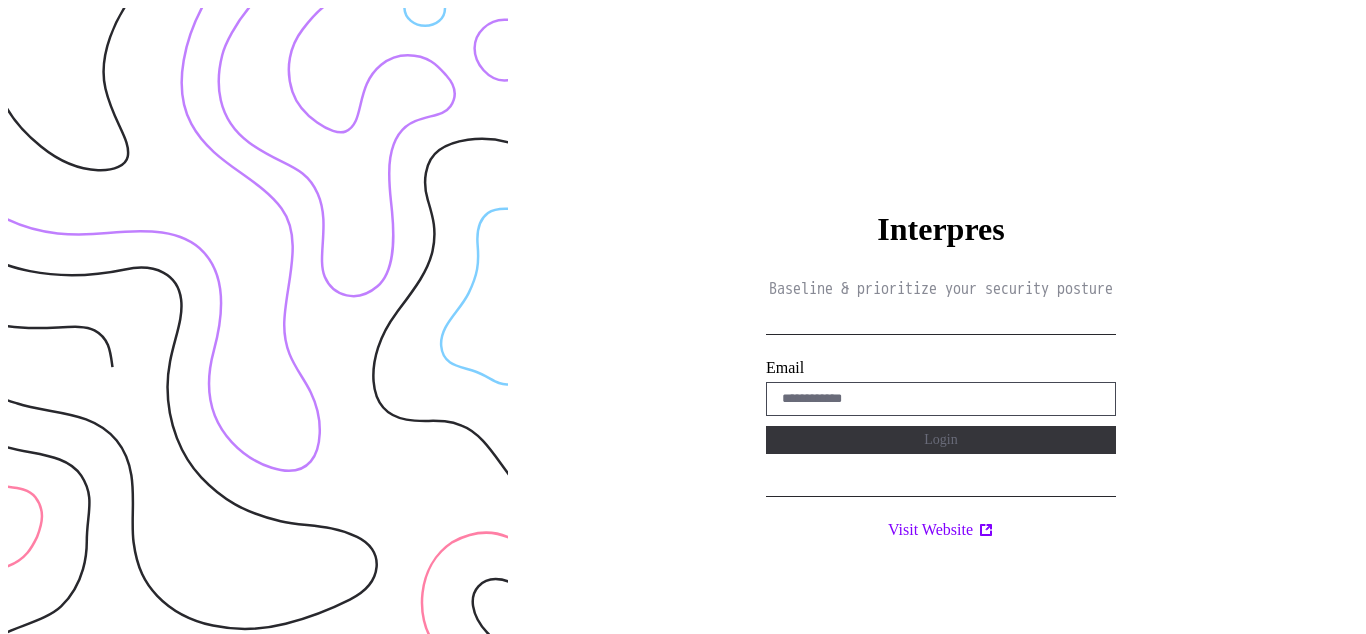 scroll, scrollTop: 0, scrollLeft: 0, axis: both 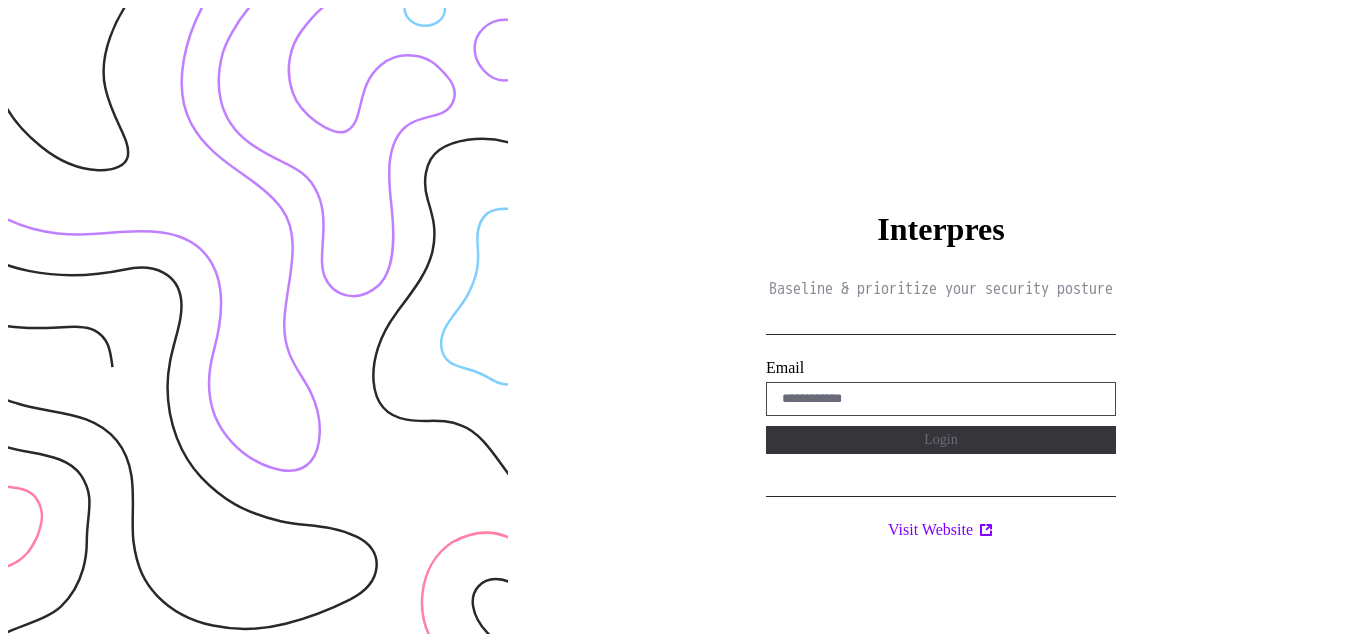 click on "Baseline & prioritize your security posture [EMAIL] [LOGIN] [WEBSITE]" at bounding box center [941, 325] 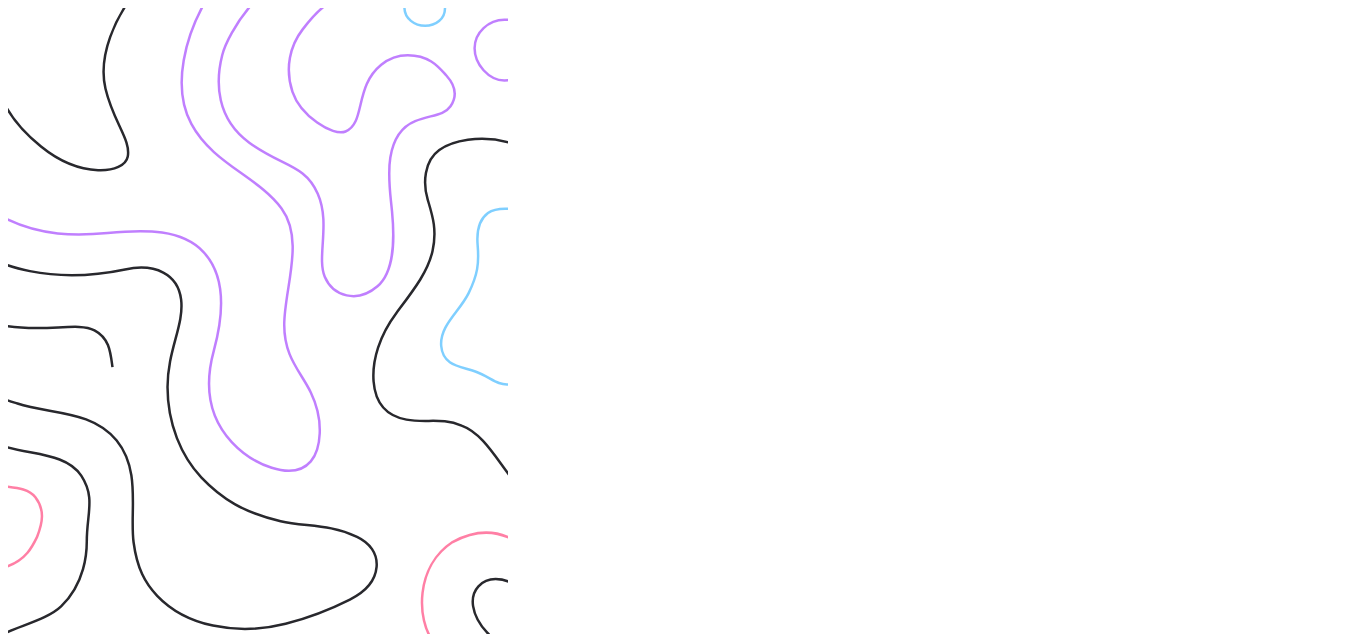 scroll, scrollTop: 0, scrollLeft: 0, axis: both 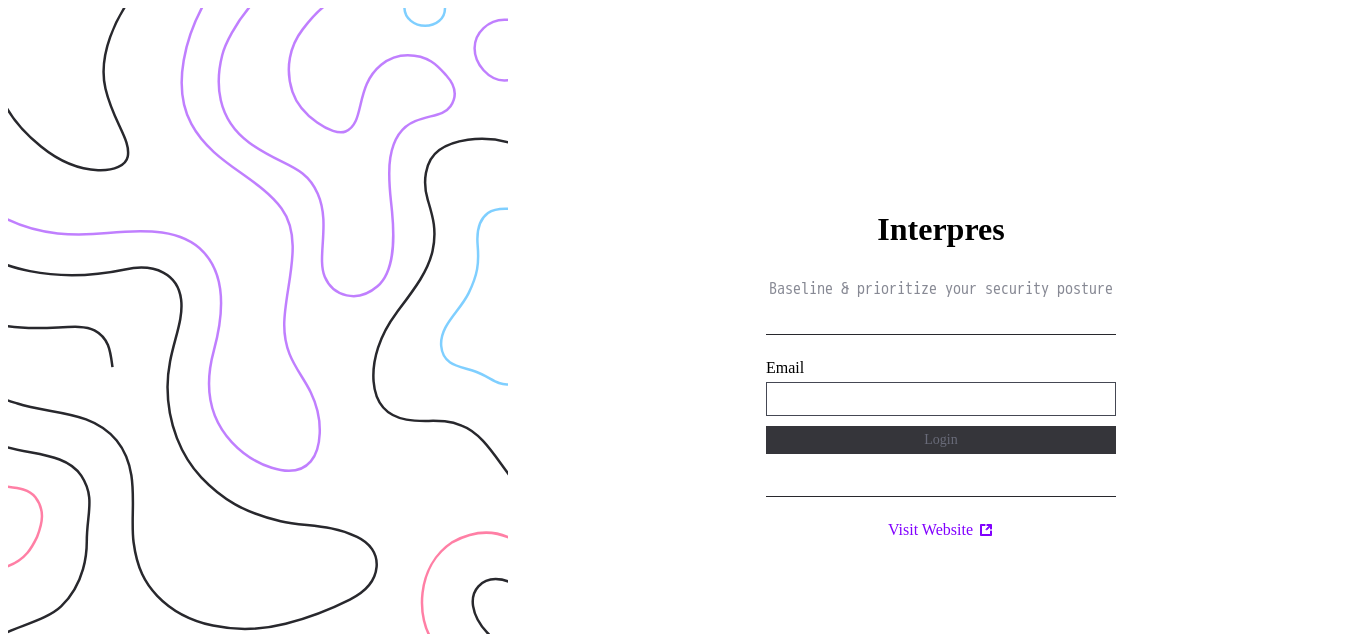 type on "**********" 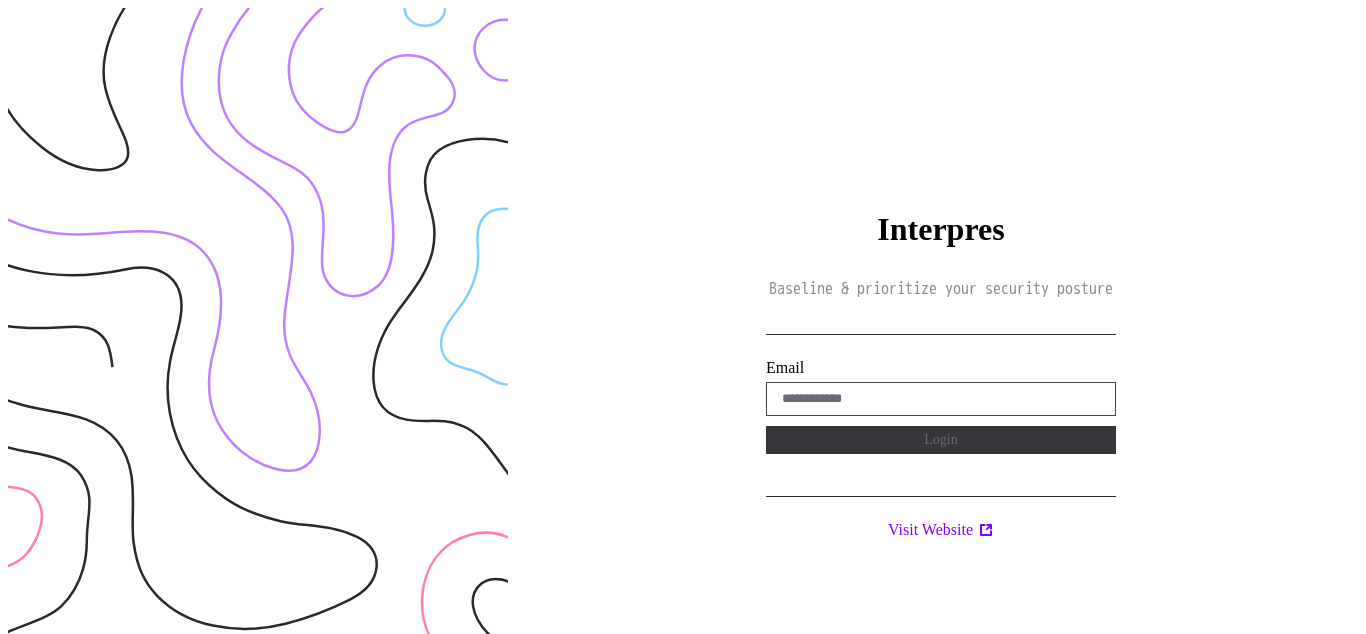 scroll, scrollTop: 0, scrollLeft: 0, axis: both 